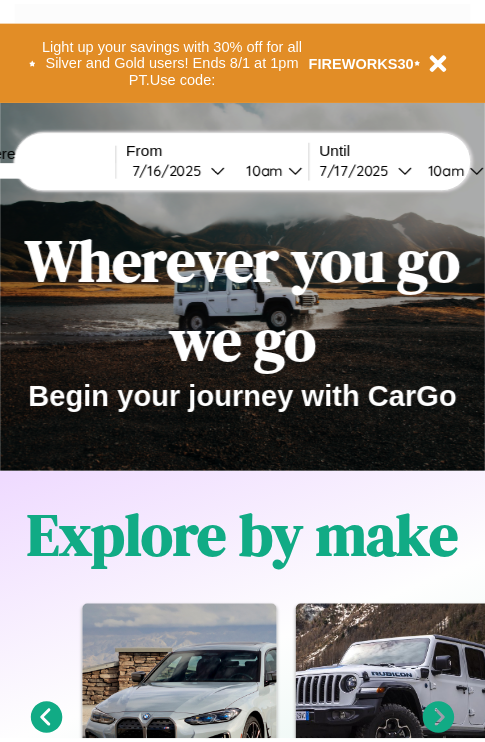 scroll, scrollTop: 0, scrollLeft: 0, axis: both 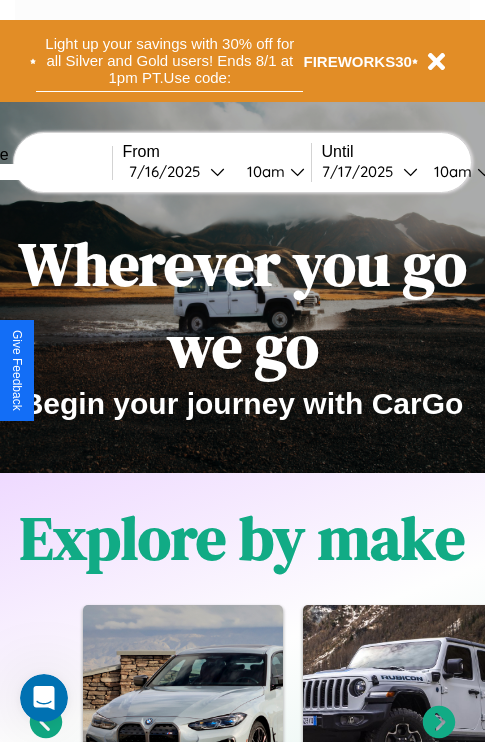 click on "Light up your savings with 30% off for all Silver and Gold users! Ends 8/1 at 1pm PT.  Use code:" at bounding box center (169, 61) 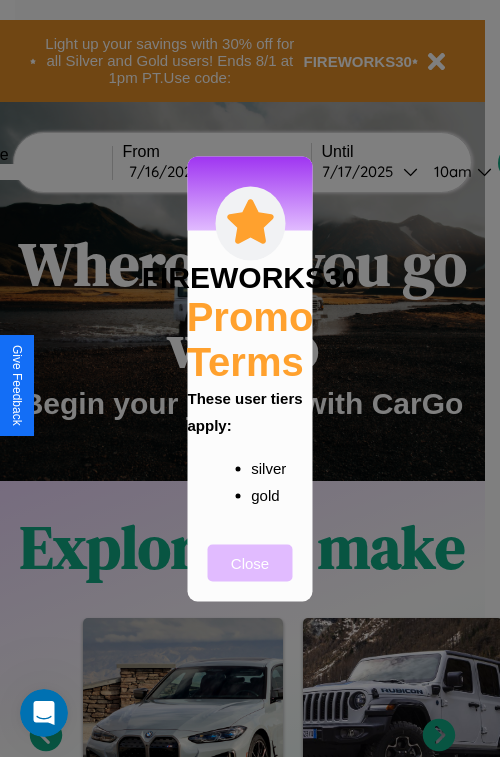 click on "Close" at bounding box center (250, 562) 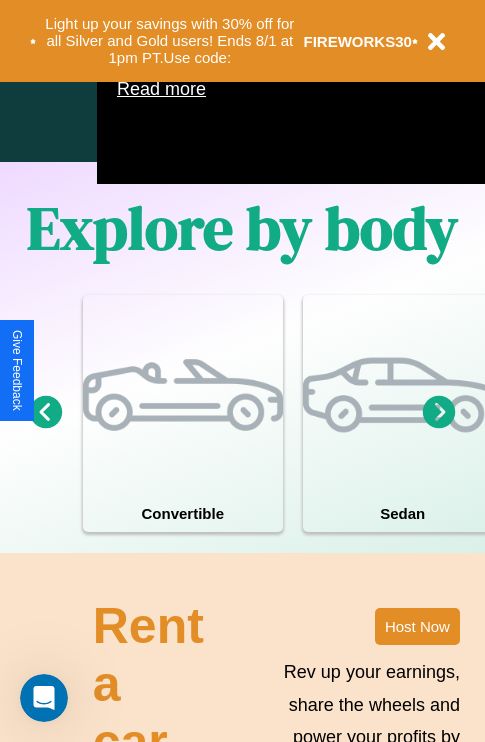 scroll, scrollTop: 1285, scrollLeft: 0, axis: vertical 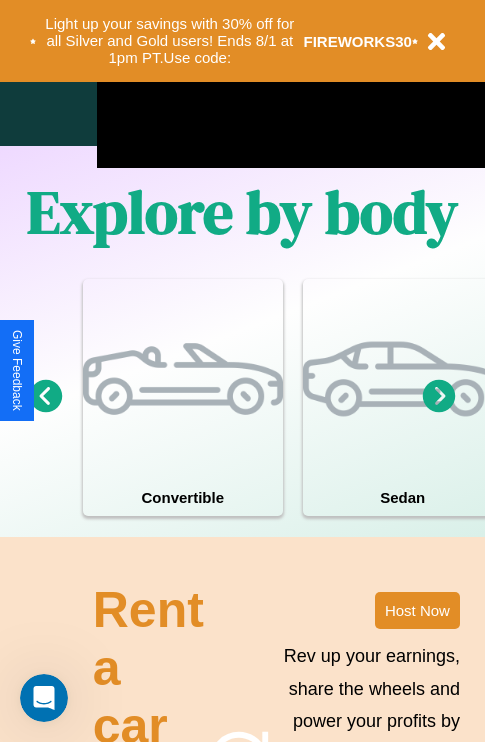 click 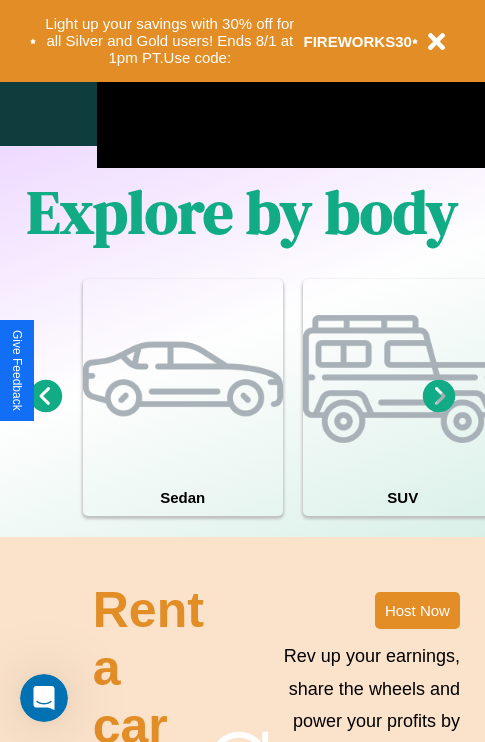 click 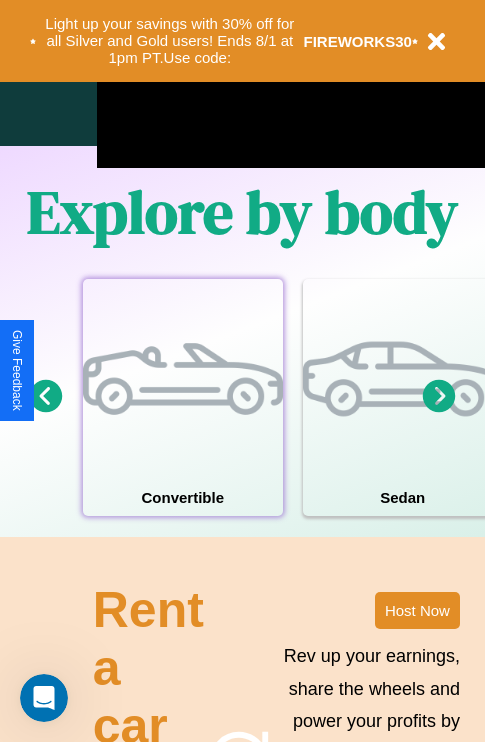 click at bounding box center [183, 379] 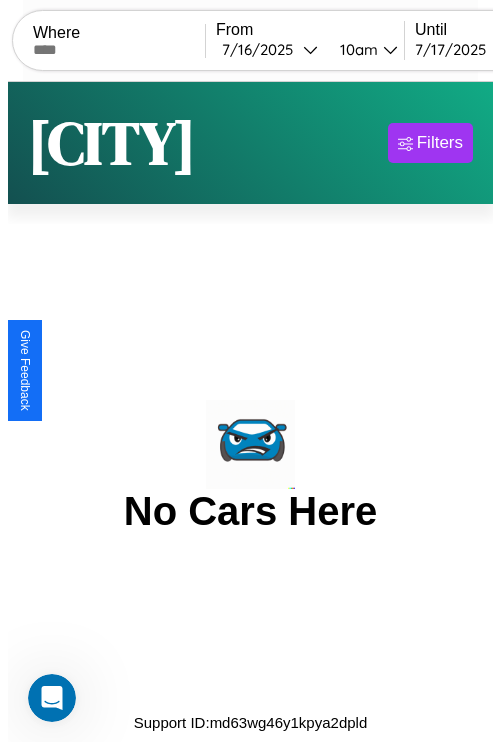 scroll, scrollTop: 0, scrollLeft: 0, axis: both 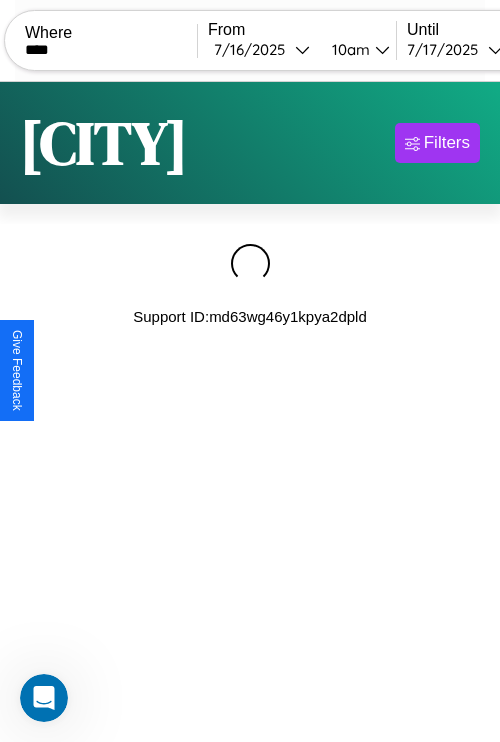 type on "****" 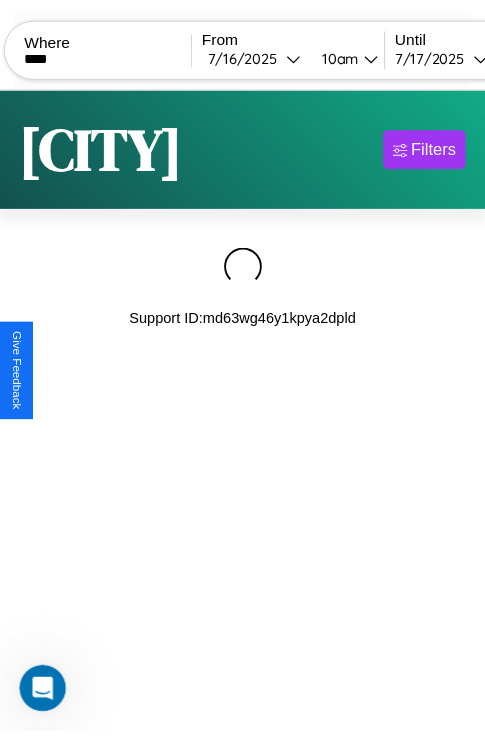 scroll, scrollTop: 0, scrollLeft: 169, axis: horizontal 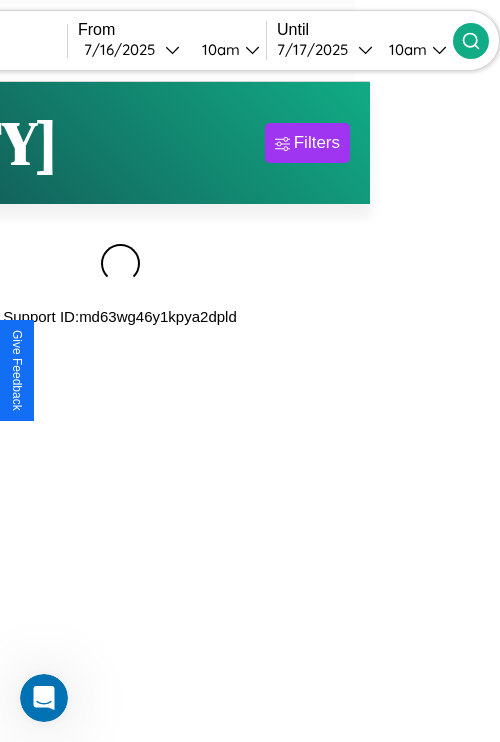 click 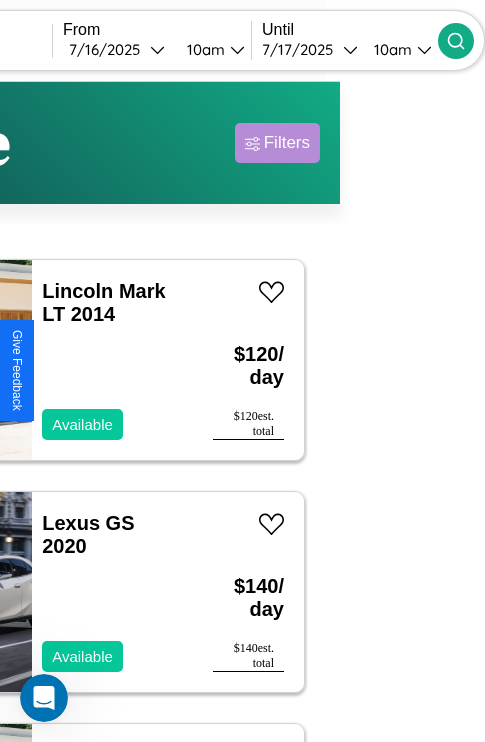 click on "Filters" at bounding box center [287, 143] 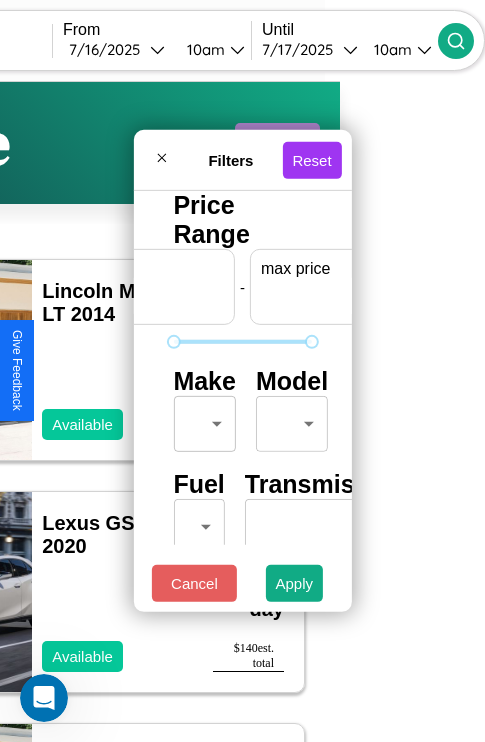 scroll, scrollTop: 0, scrollLeft: 124, axis: horizontal 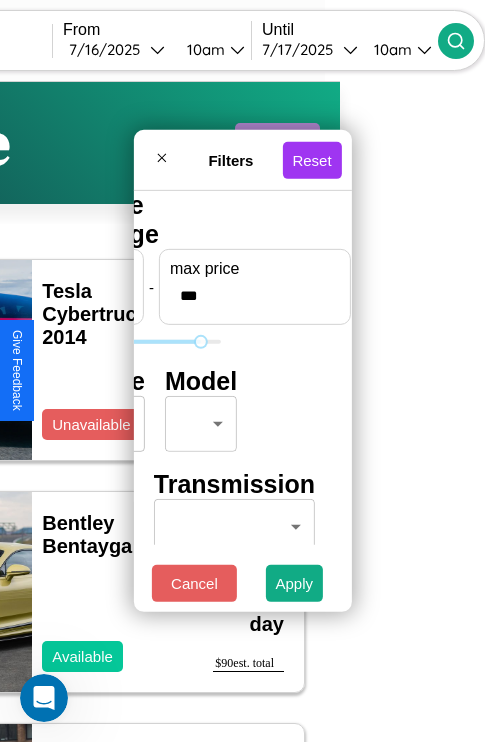type on "***" 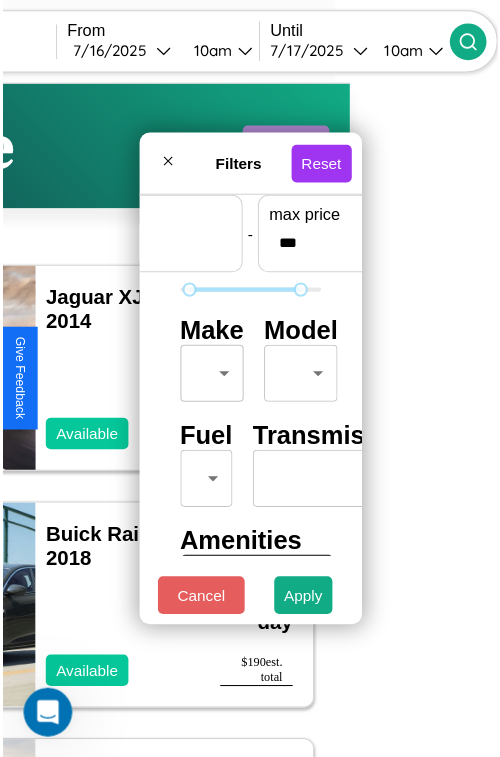 scroll, scrollTop: 59, scrollLeft: 0, axis: vertical 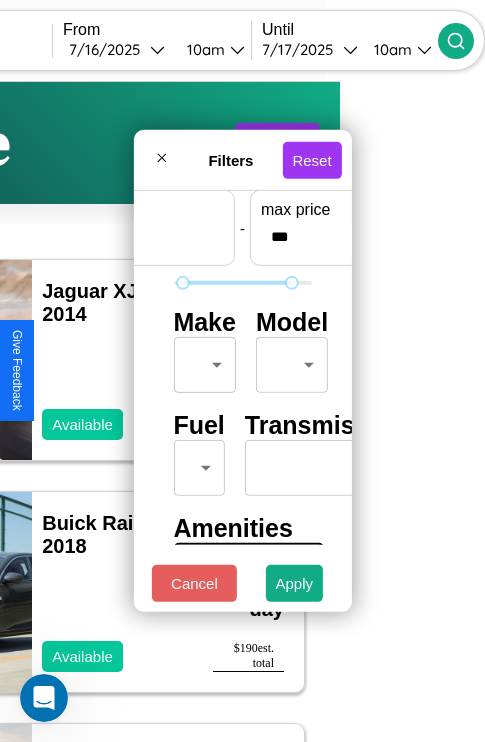type on "**" 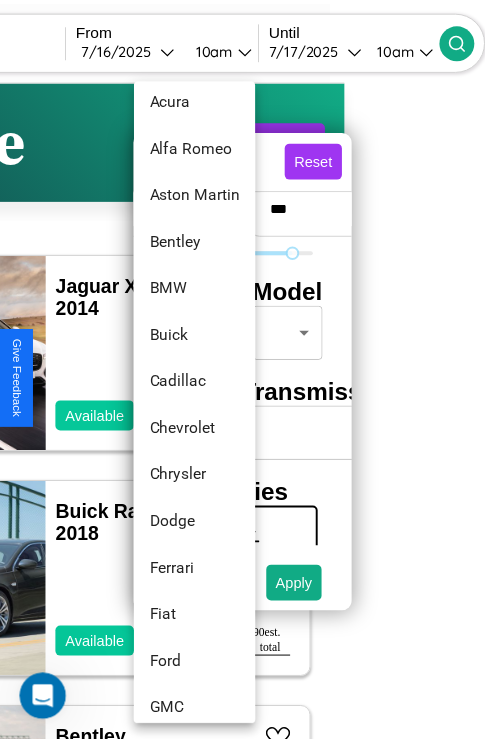 scroll, scrollTop: 134, scrollLeft: 0, axis: vertical 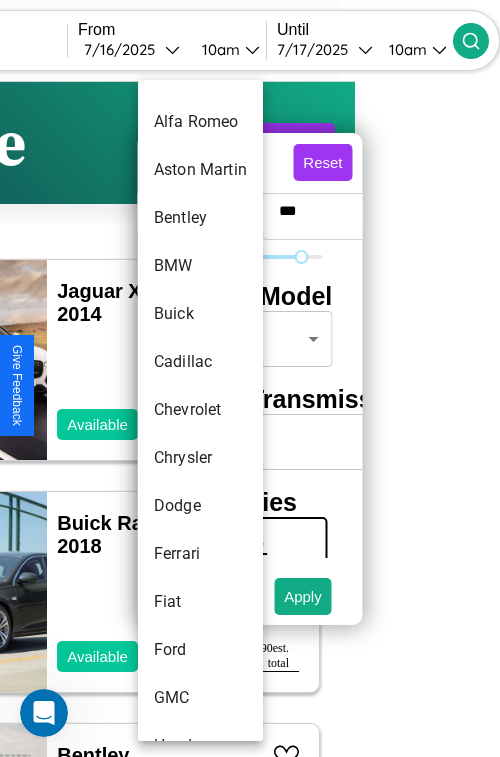 click on "Chevrolet" at bounding box center [200, 410] 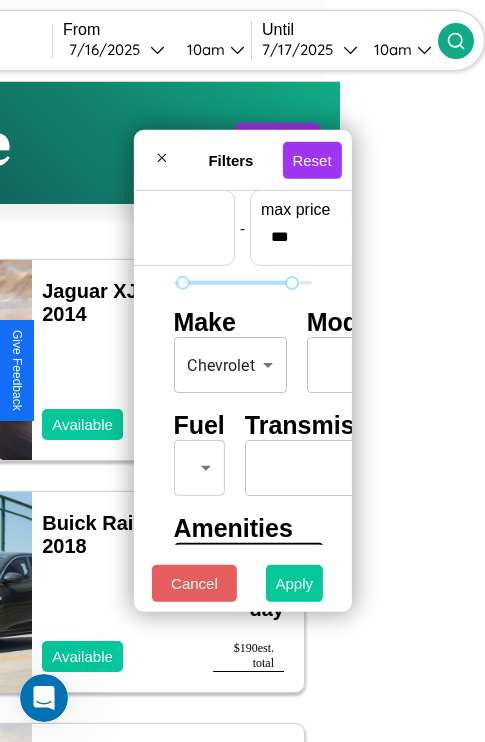 click on "Apply" at bounding box center [295, 583] 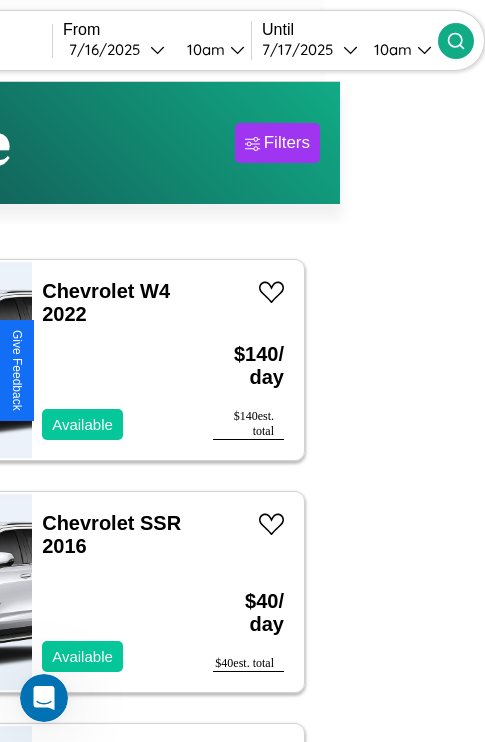 scroll, scrollTop: 95, scrollLeft: 36, axis: both 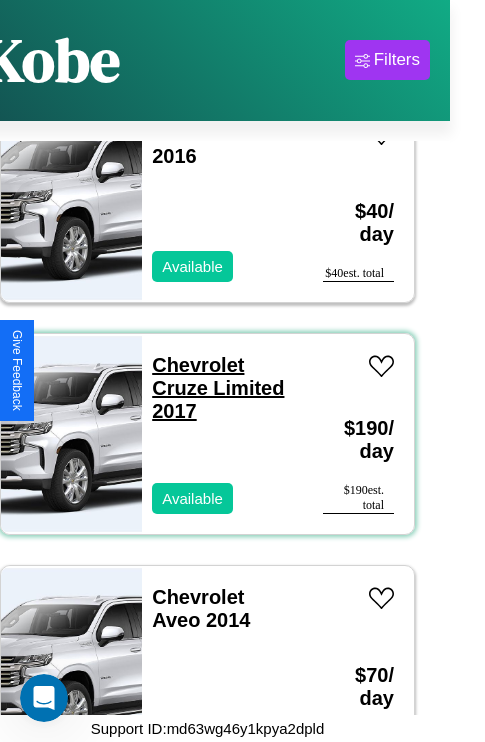 click on "Chevrolet   Cruze Limited   2017" at bounding box center (218, 388) 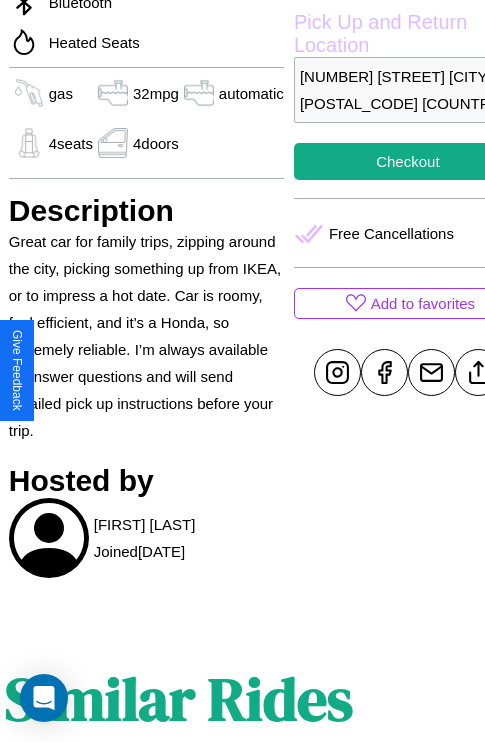 scroll, scrollTop: 618, scrollLeft: 64, axis: both 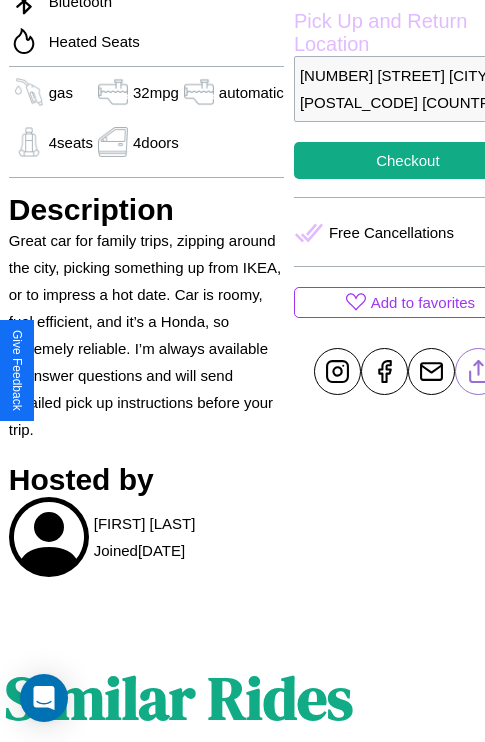 click 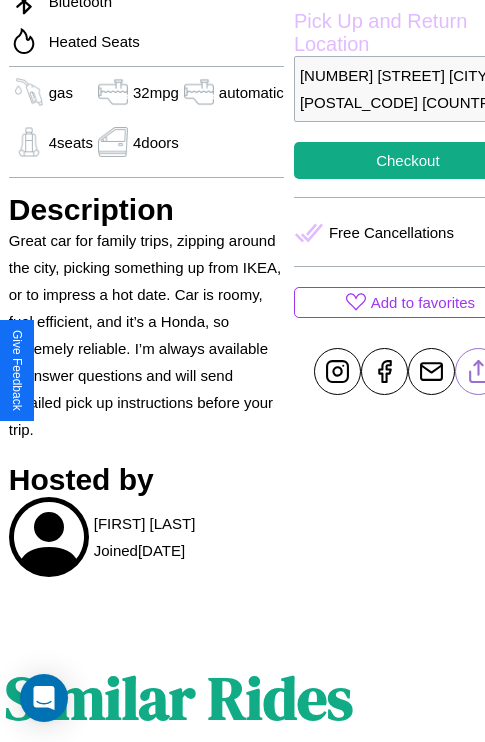 scroll, scrollTop: 929, scrollLeft: 30, axis: both 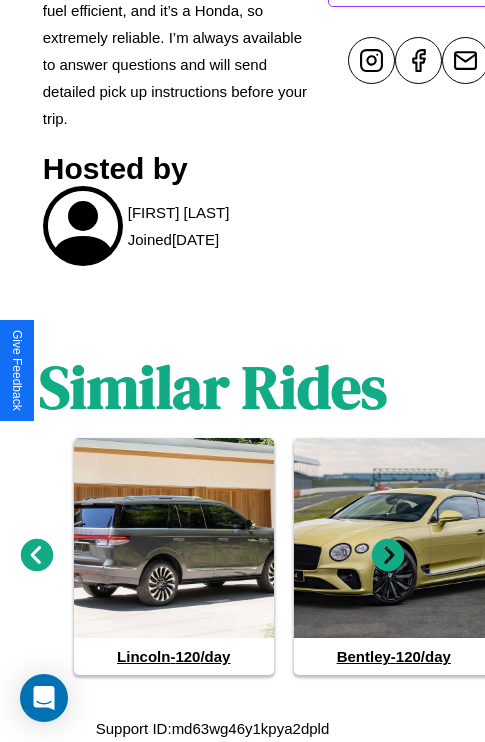 click 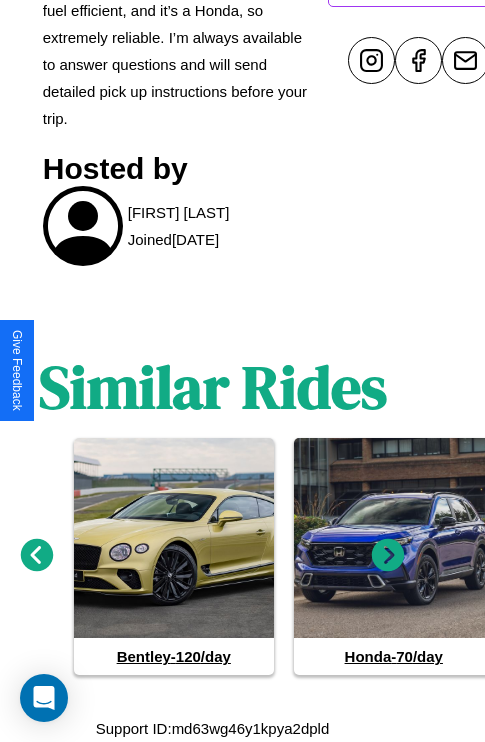 click 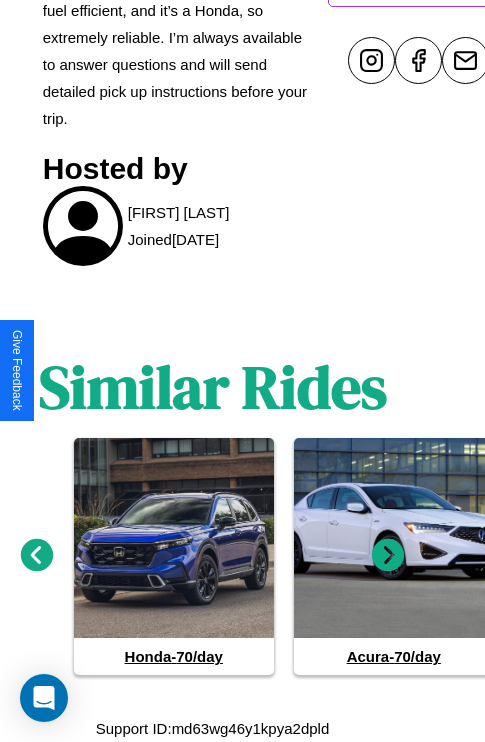 click 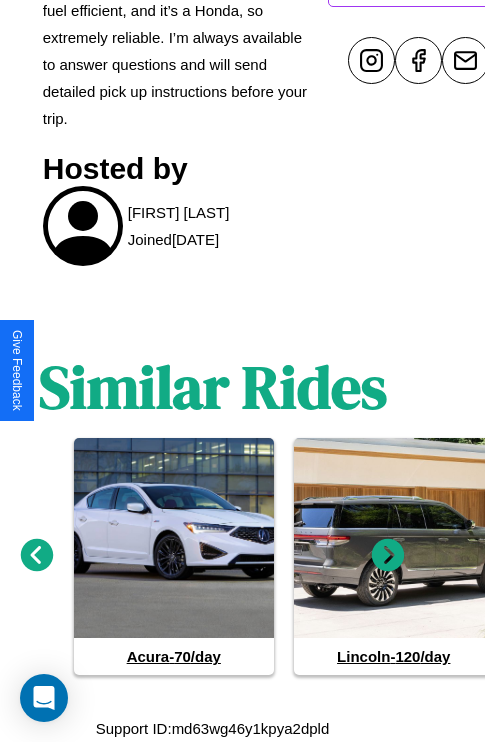 click 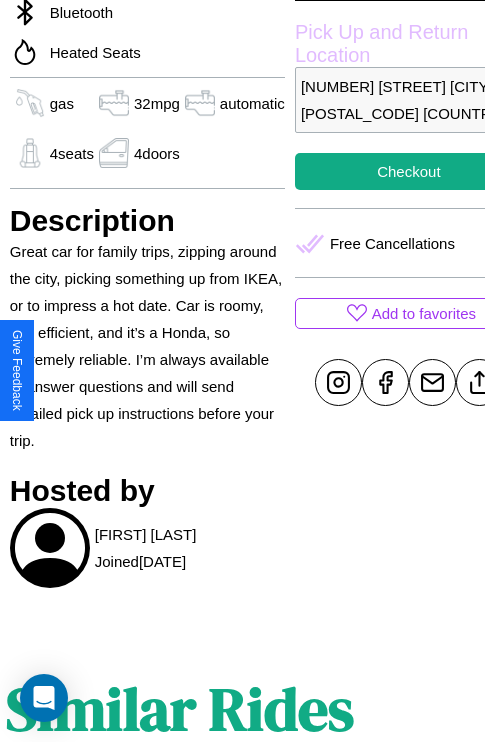 scroll, scrollTop: 407, scrollLeft: 84, axis: both 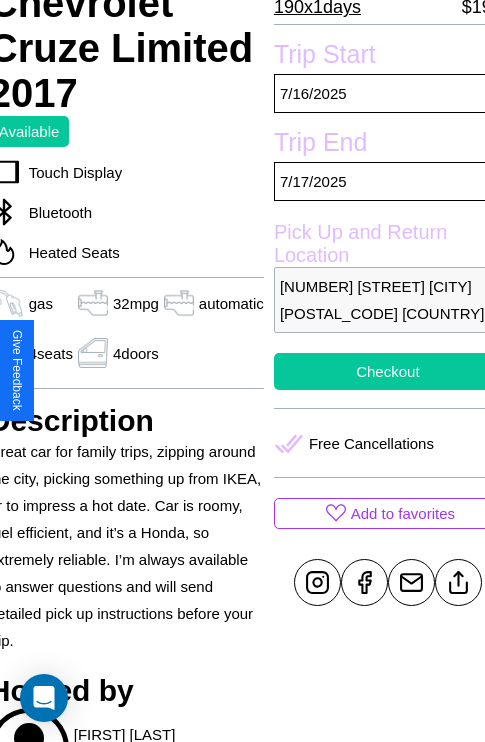 click on "Checkout" at bounding box center (388, 371) 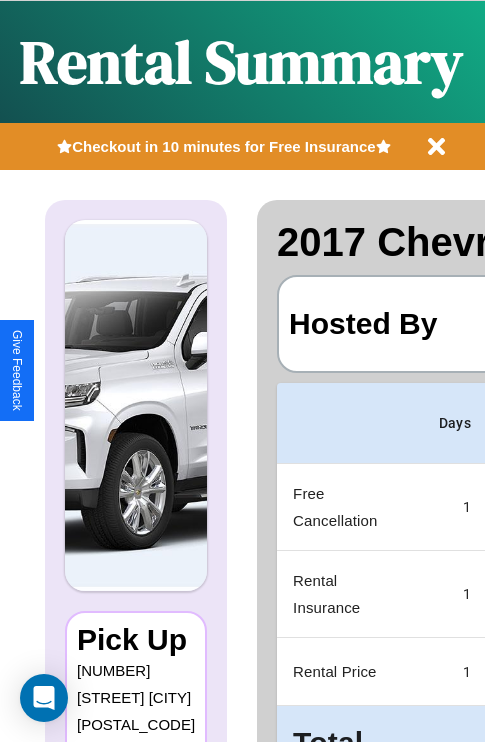 scroll, scrollTop: 0, scrollLeft: 378, axis: horizontal 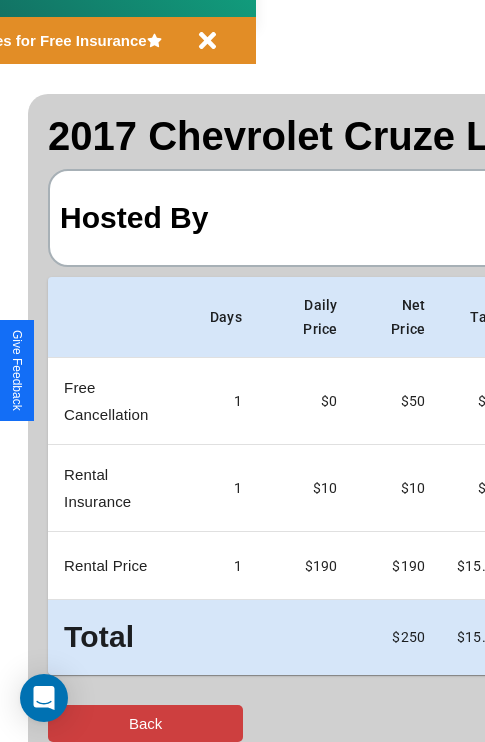 click on "Back" at bounding box center [145, 723] 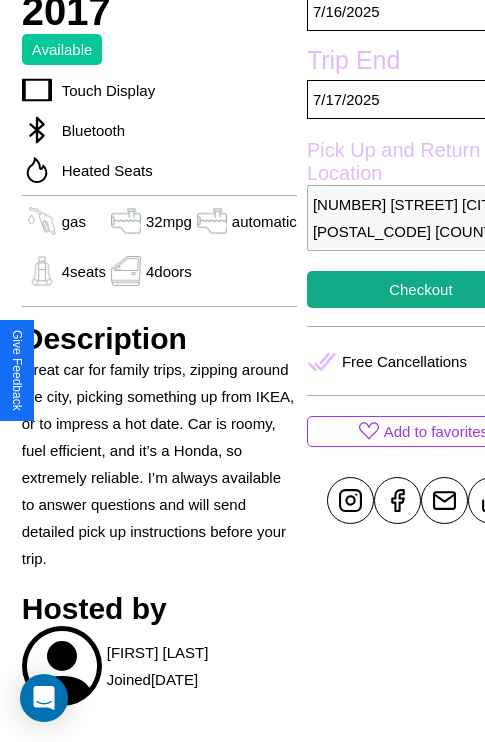 scroll, scrollTop: 618, scrollLeft: 64, axis: both 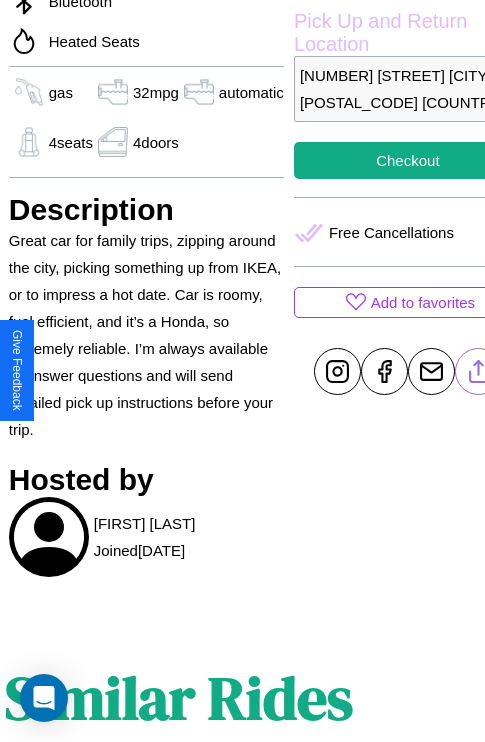 click 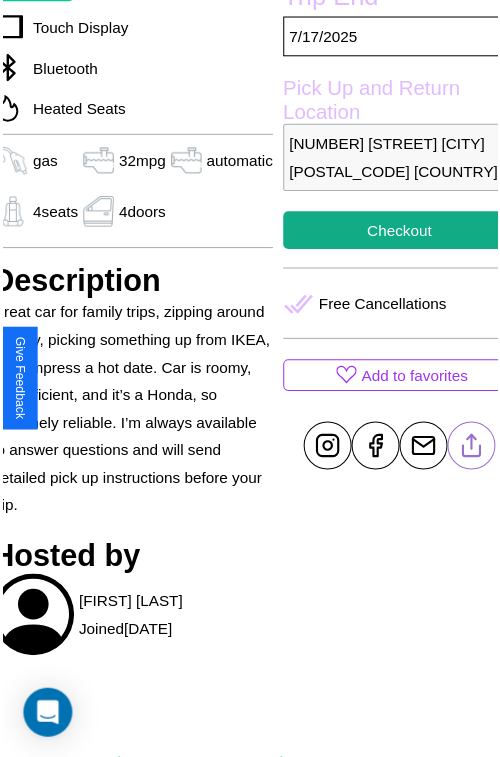 scroll, scrollTop: 549, scrollLeft: 84, axis: both 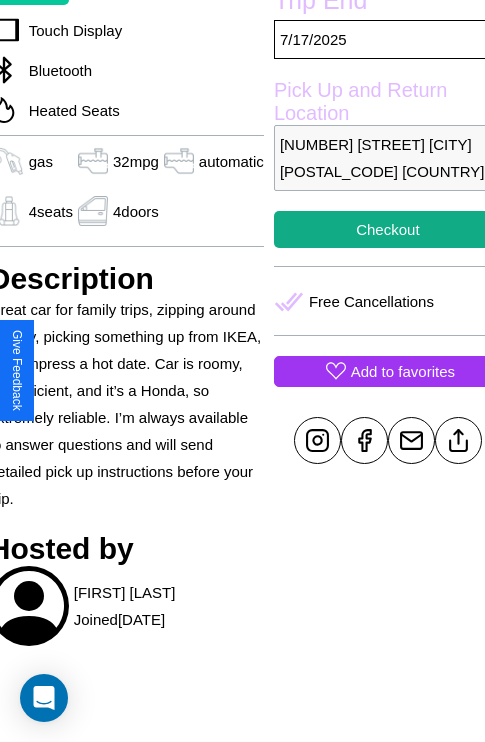 click on "Add to favorites" at bounding box center [403, 371] 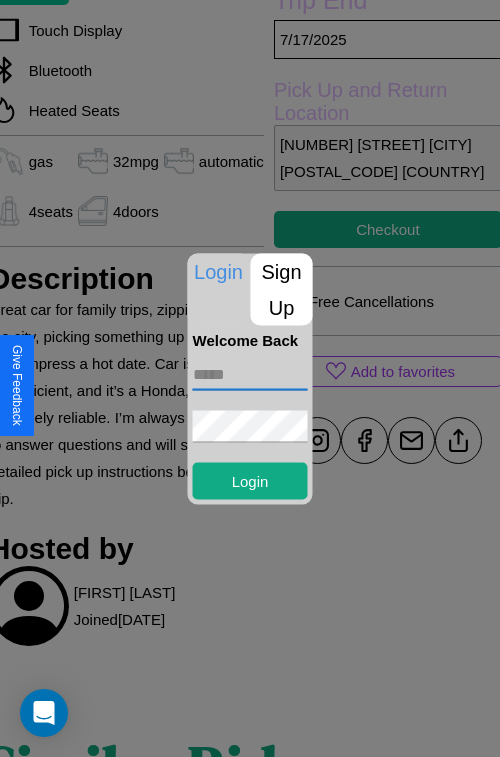 click at bounding box center [250, 374] 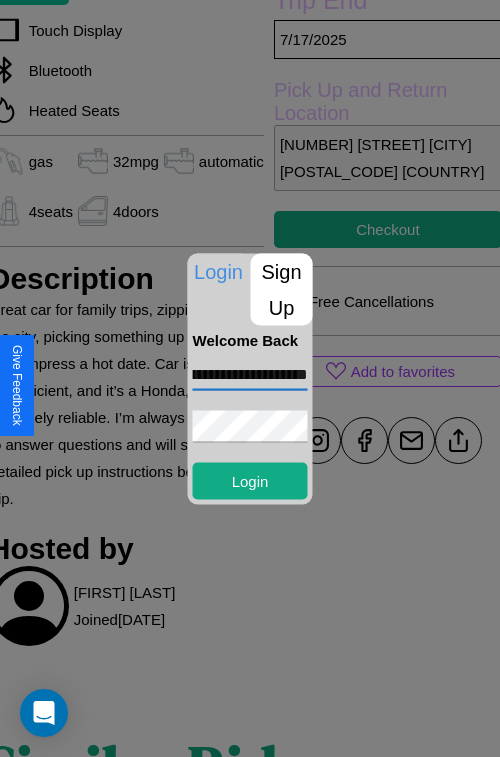 scroll, scrollTop: 0, scrollLeft: 72, axis: horizontal 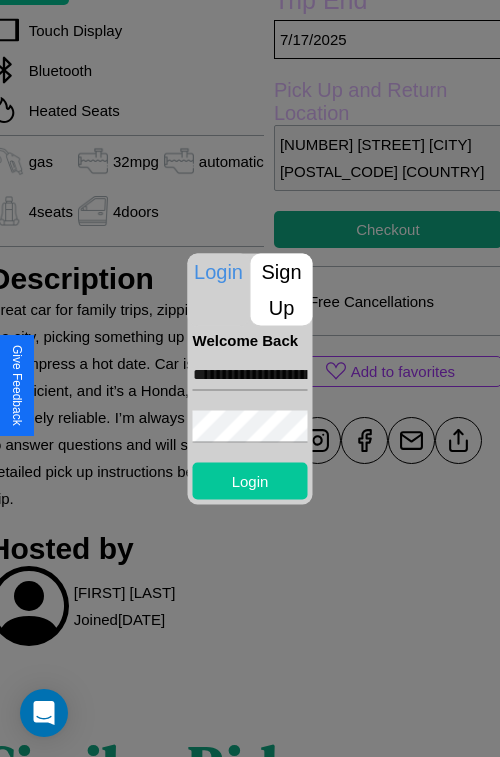 click on "Login" at bounding box center (250, 480) 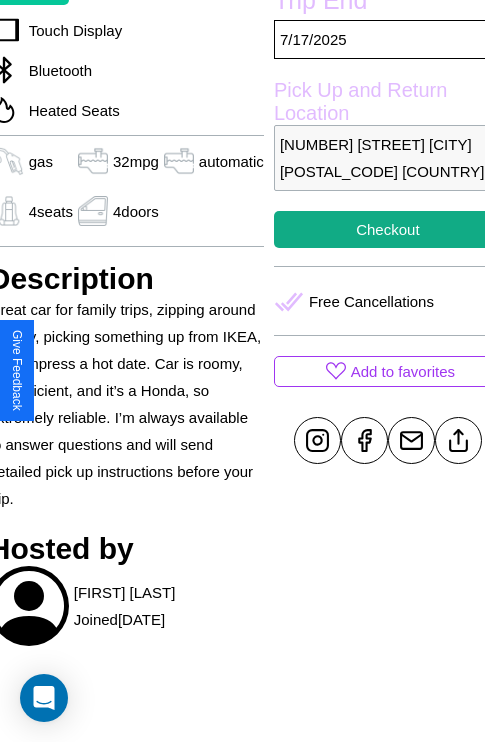 scroll, scrollTop: 407, scrollLeft: 84, axis: both 